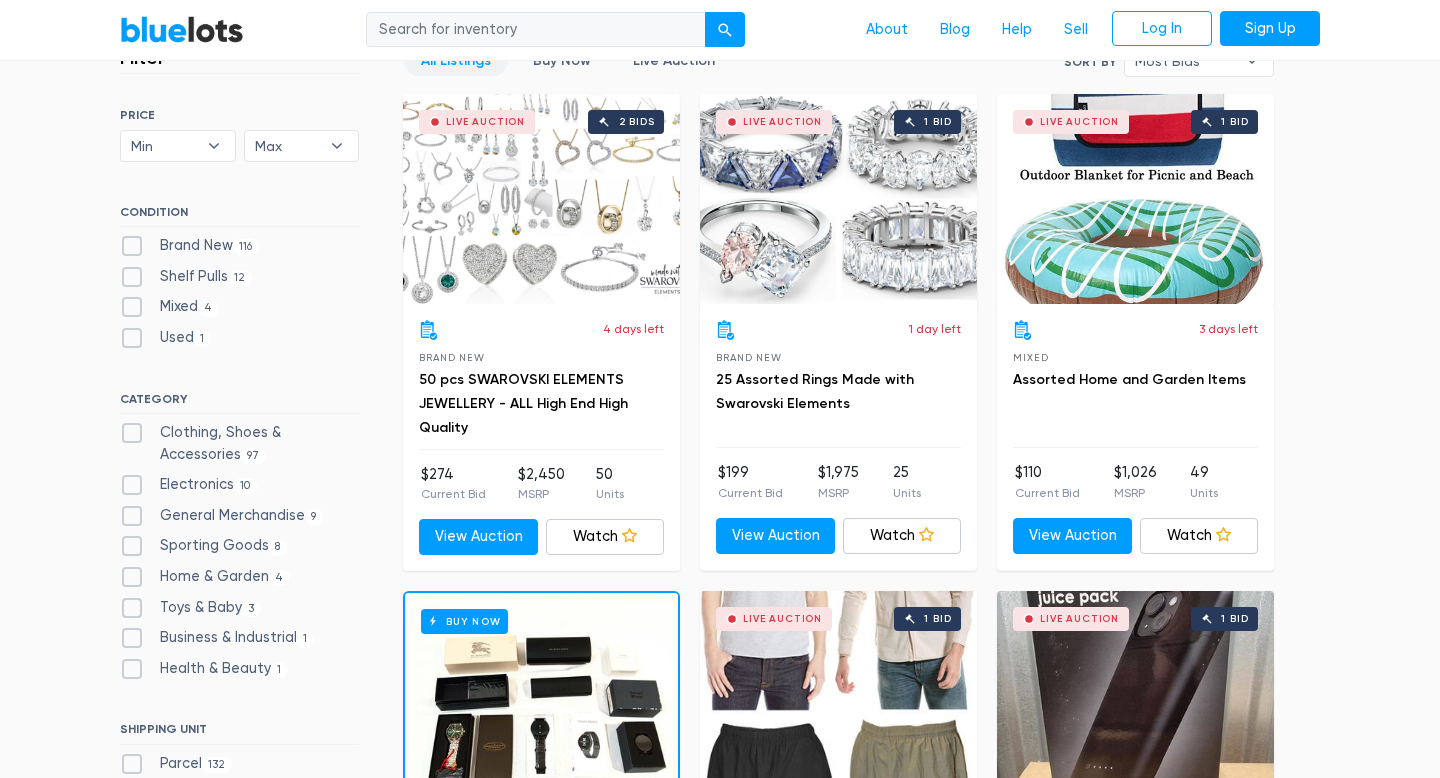 scroll, scrollTop: 624, scrollLeft: 0, axis: vertical 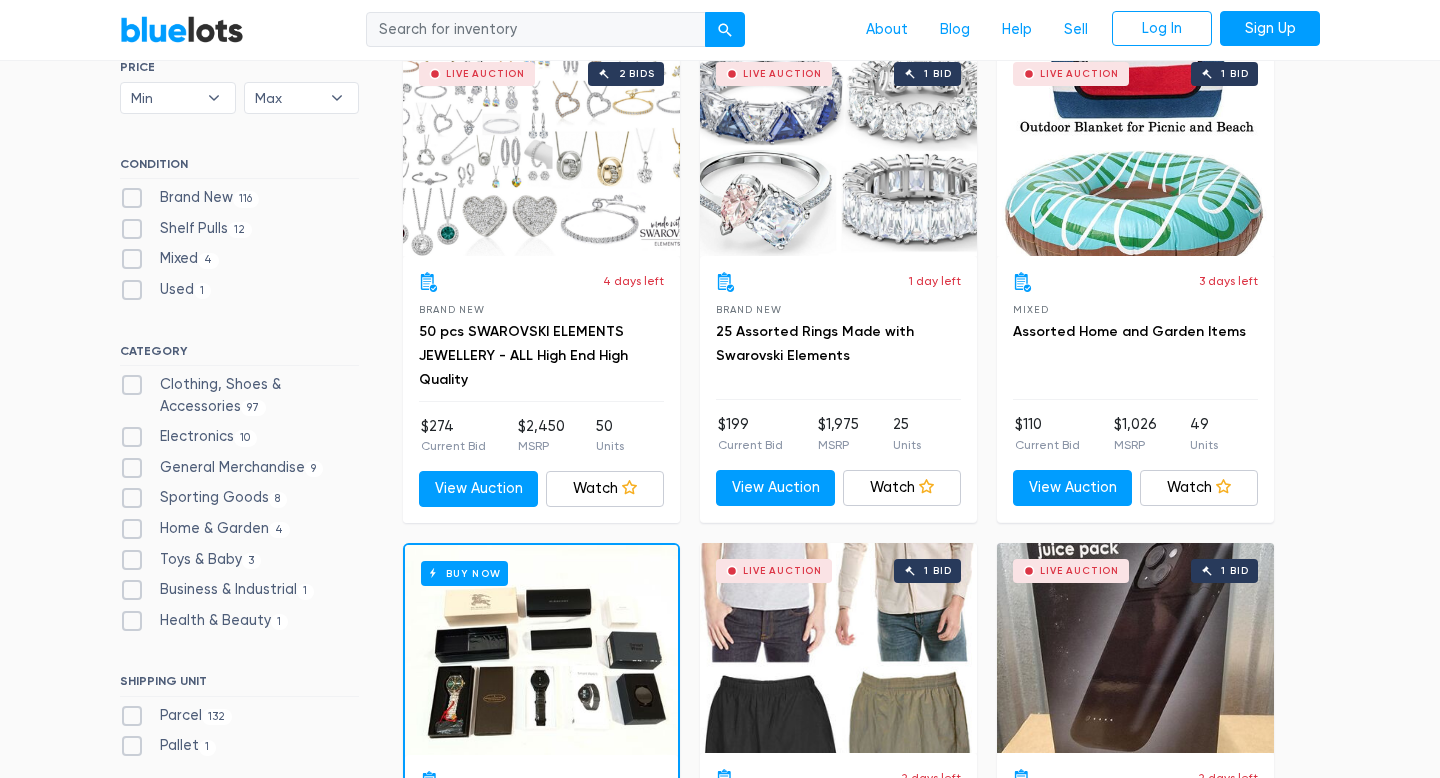 click on "Electronics
10" at bounding box center (188, 437) 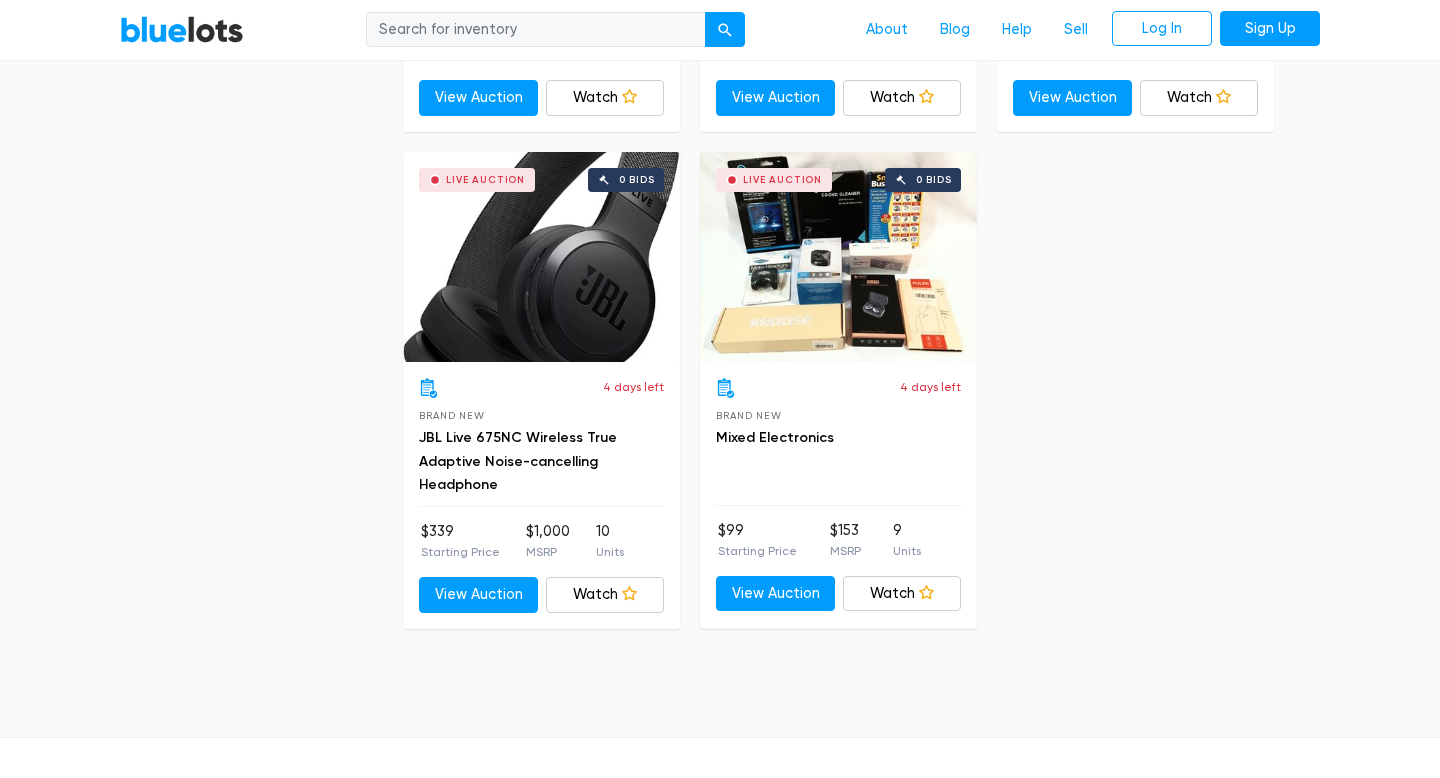 scroll, scrollTop: 2011, scrollLeft: 0, axis: vertical 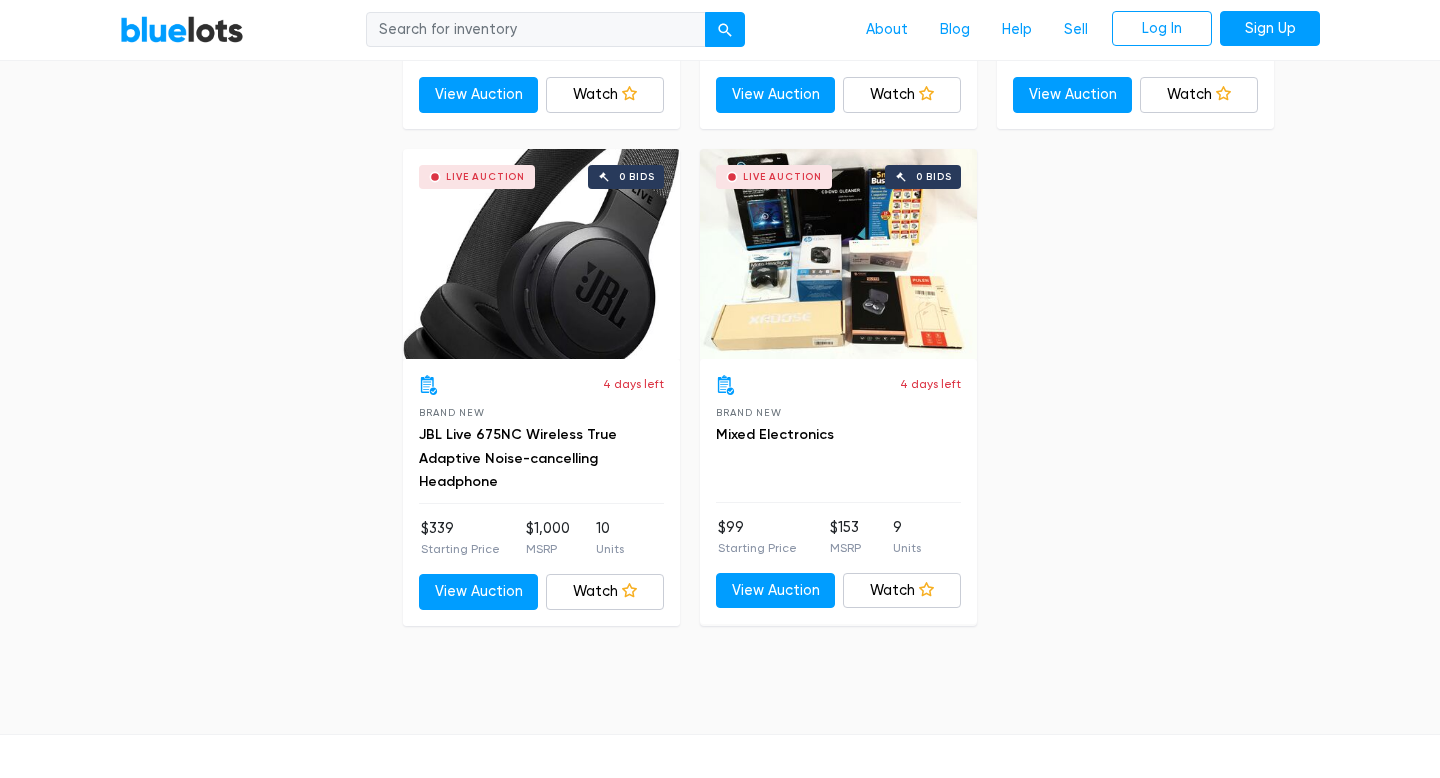click on "Live Auction
0 bids" at bounding box center [838, 254] 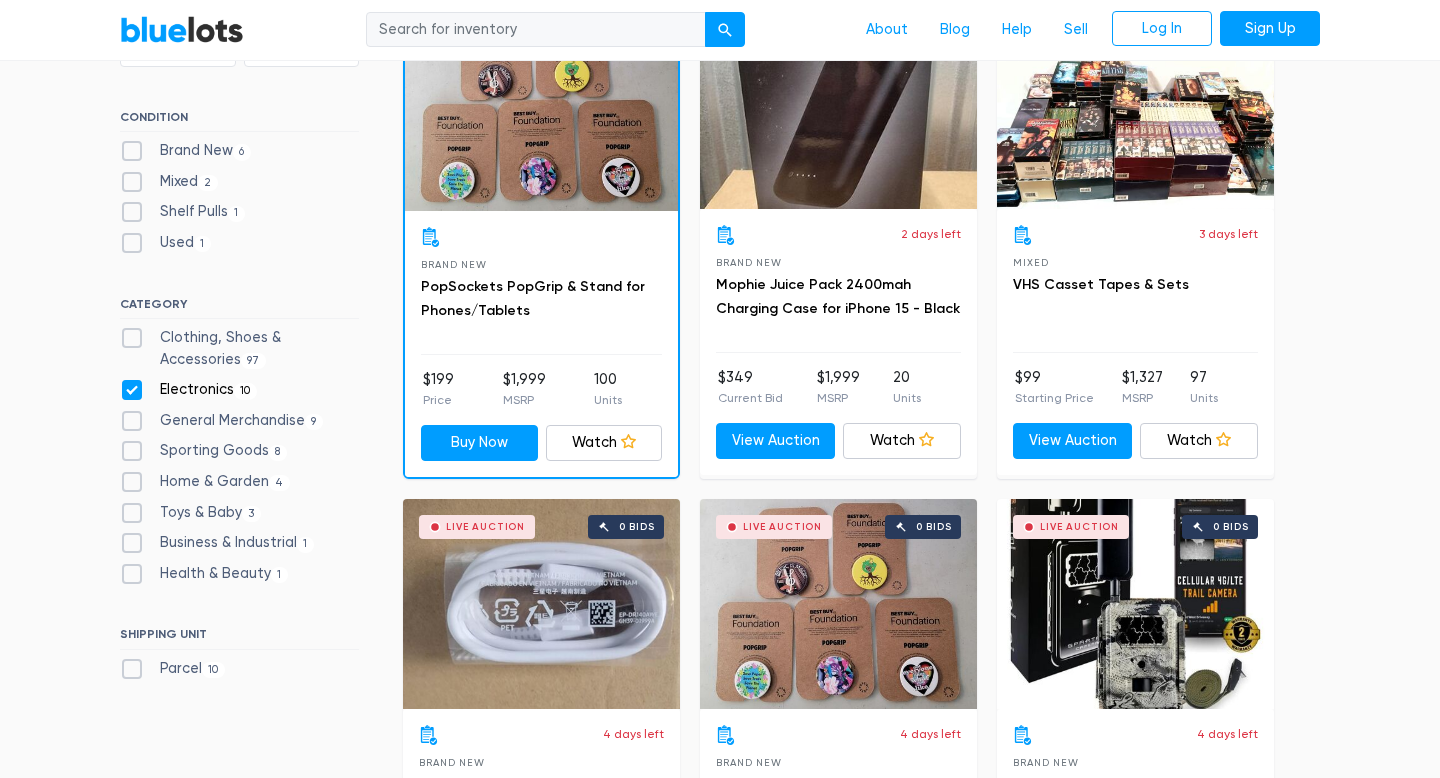 scroll, scrollTop: 666, scrollLeft: 0, axis: vertical 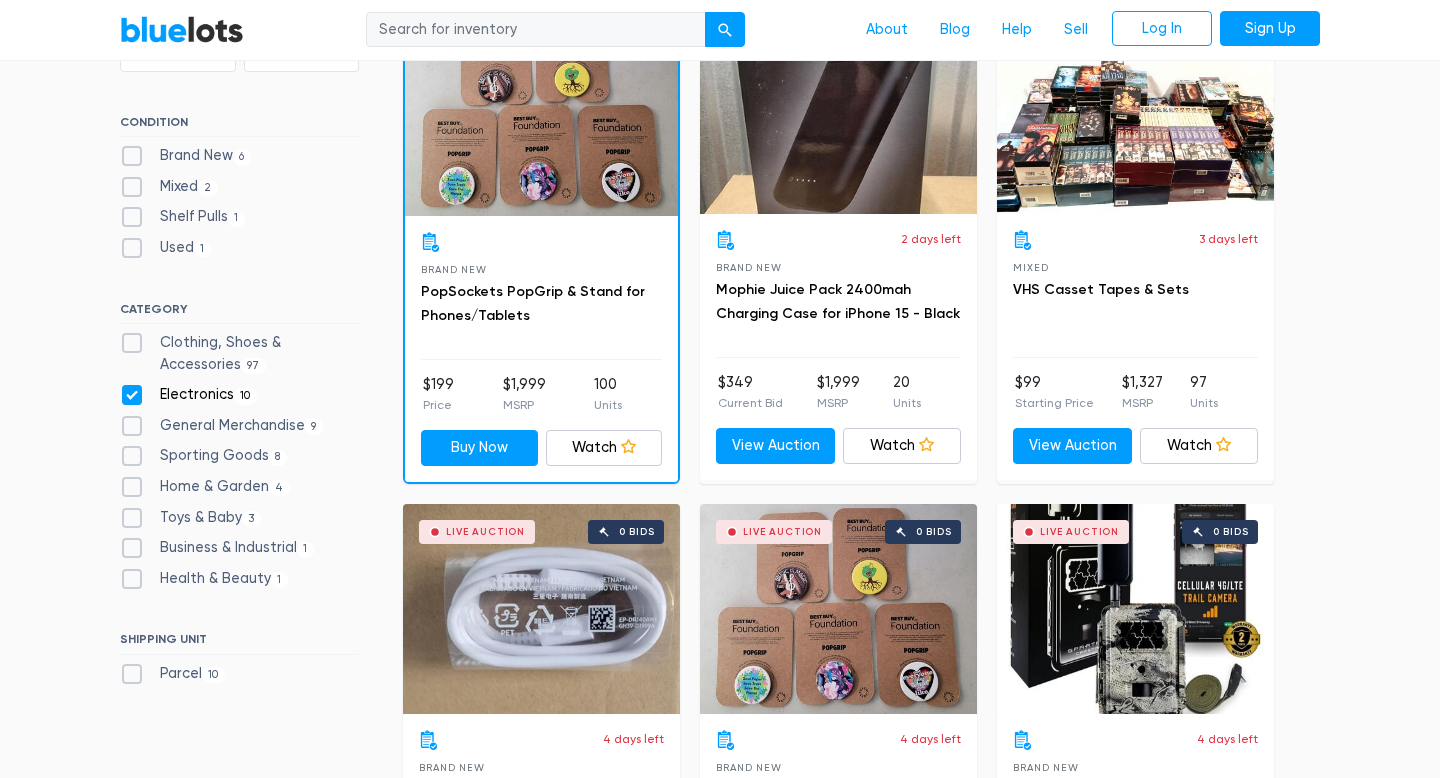 click on "Electronics
10" at bounding box center [188, 395] 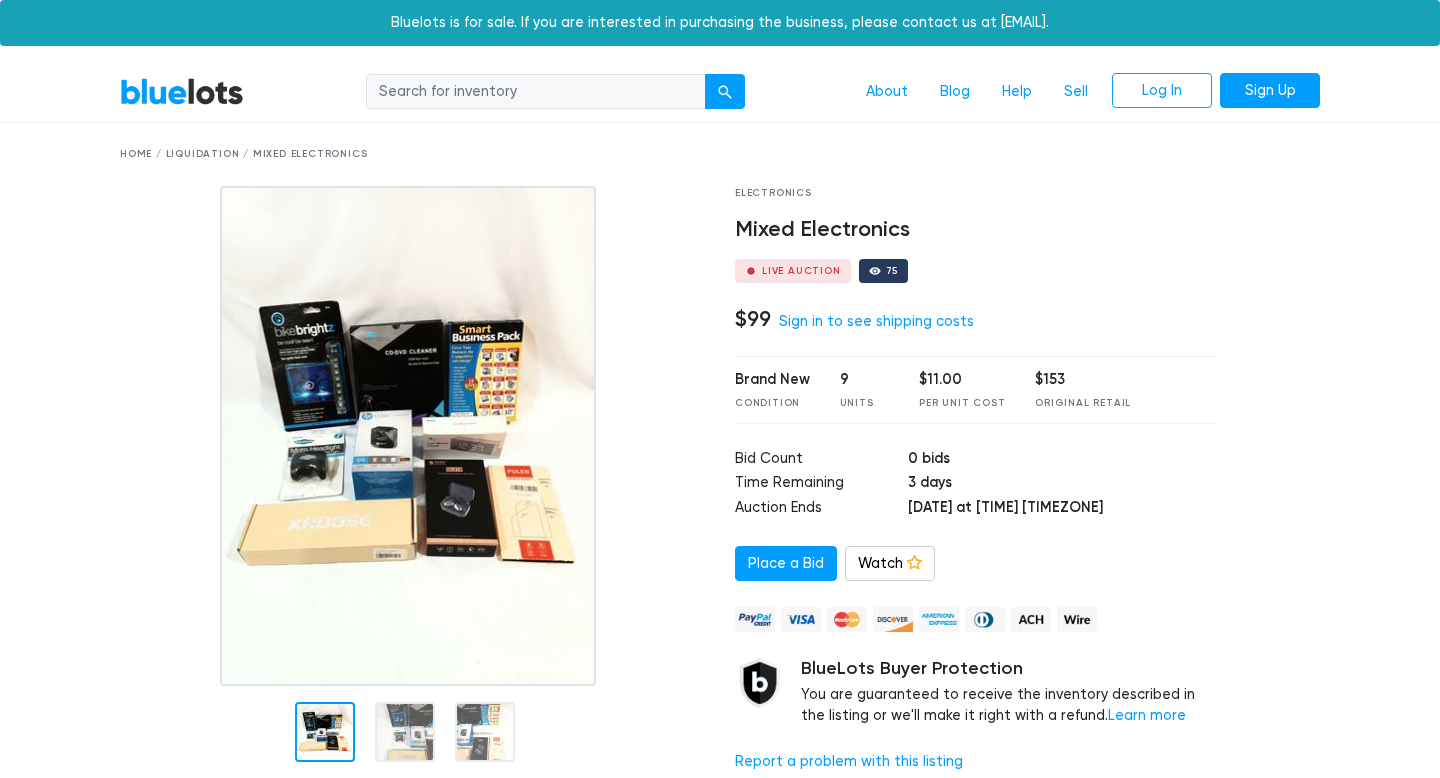 scroll, scrollTop: 0, scrollLeft: 0, axis: both 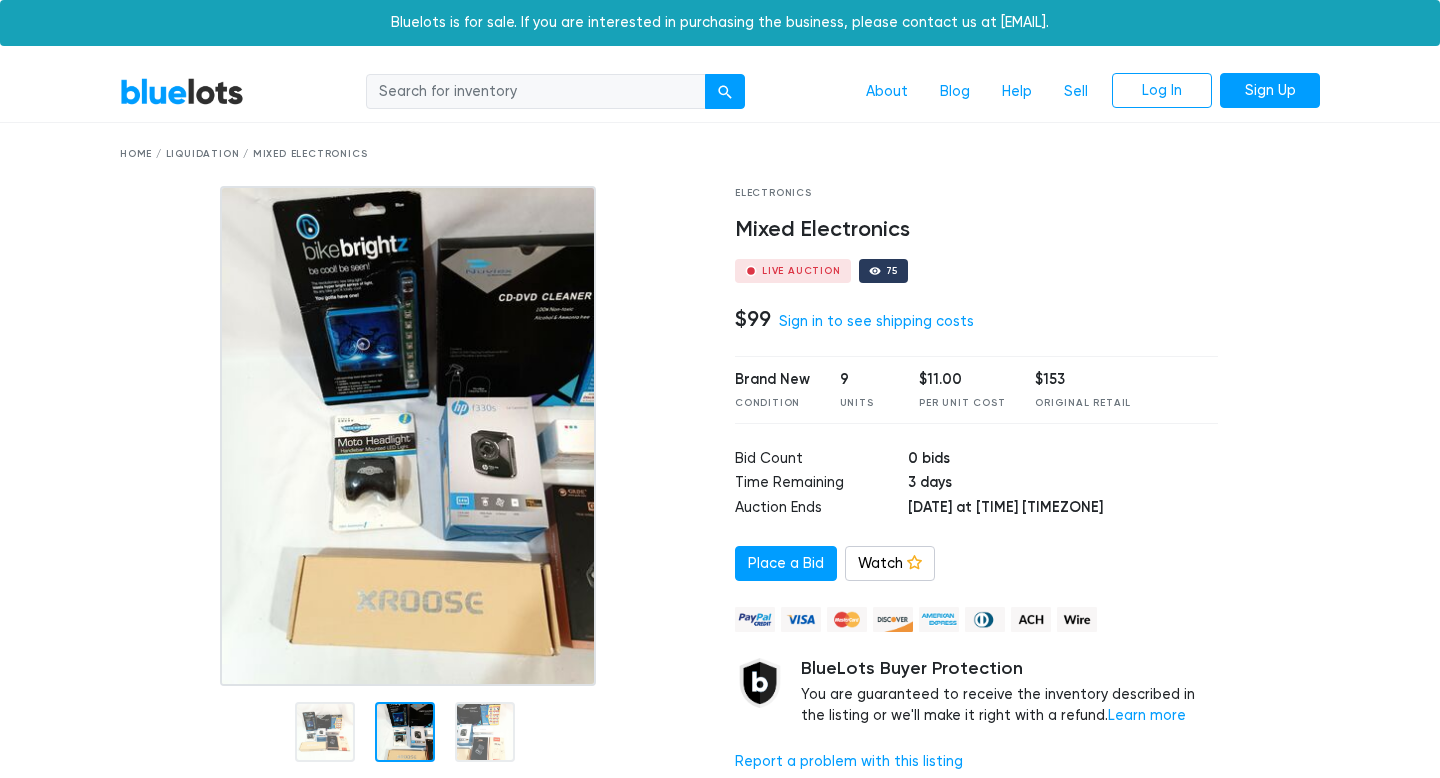 click at bounding box center (405, 732) 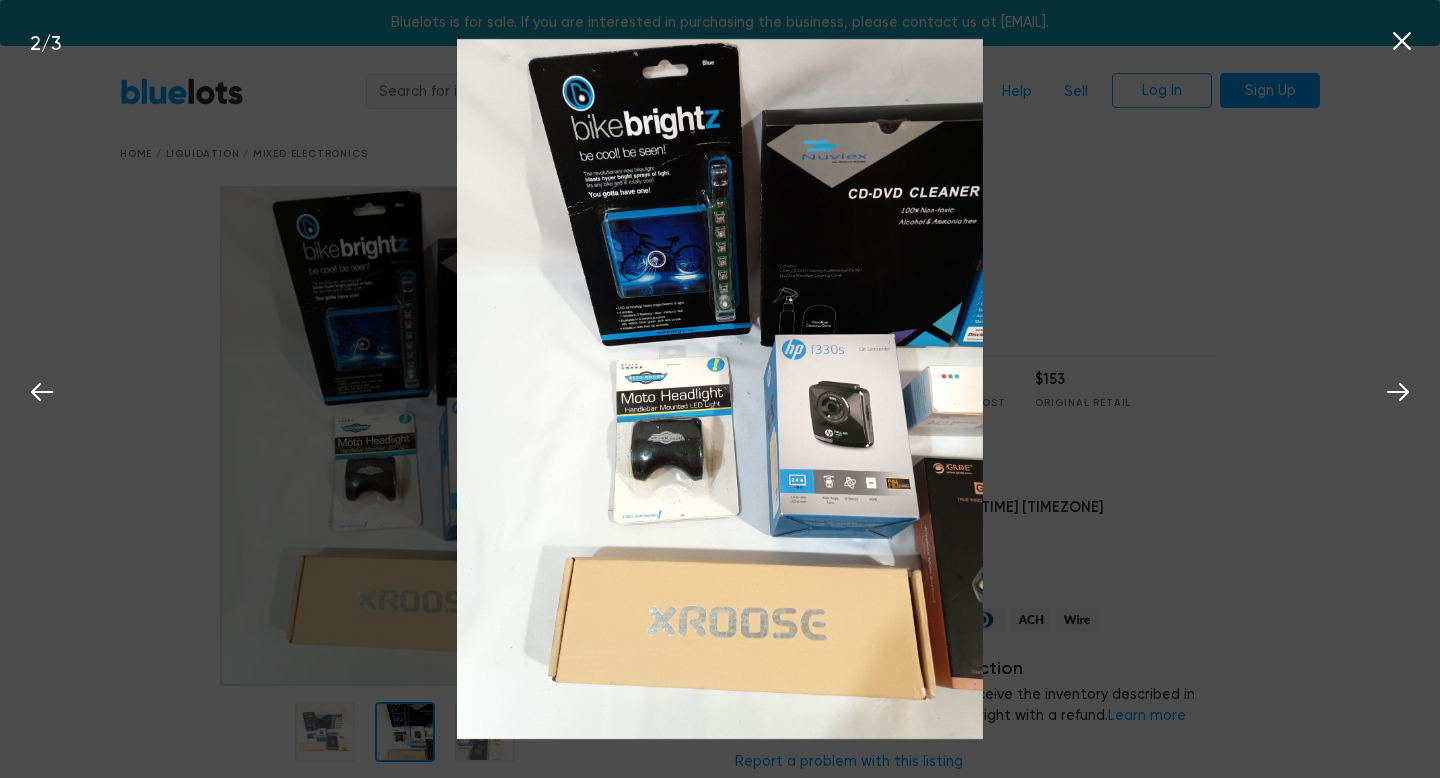 click on "2 / 3" at bounding box center [720, 389] 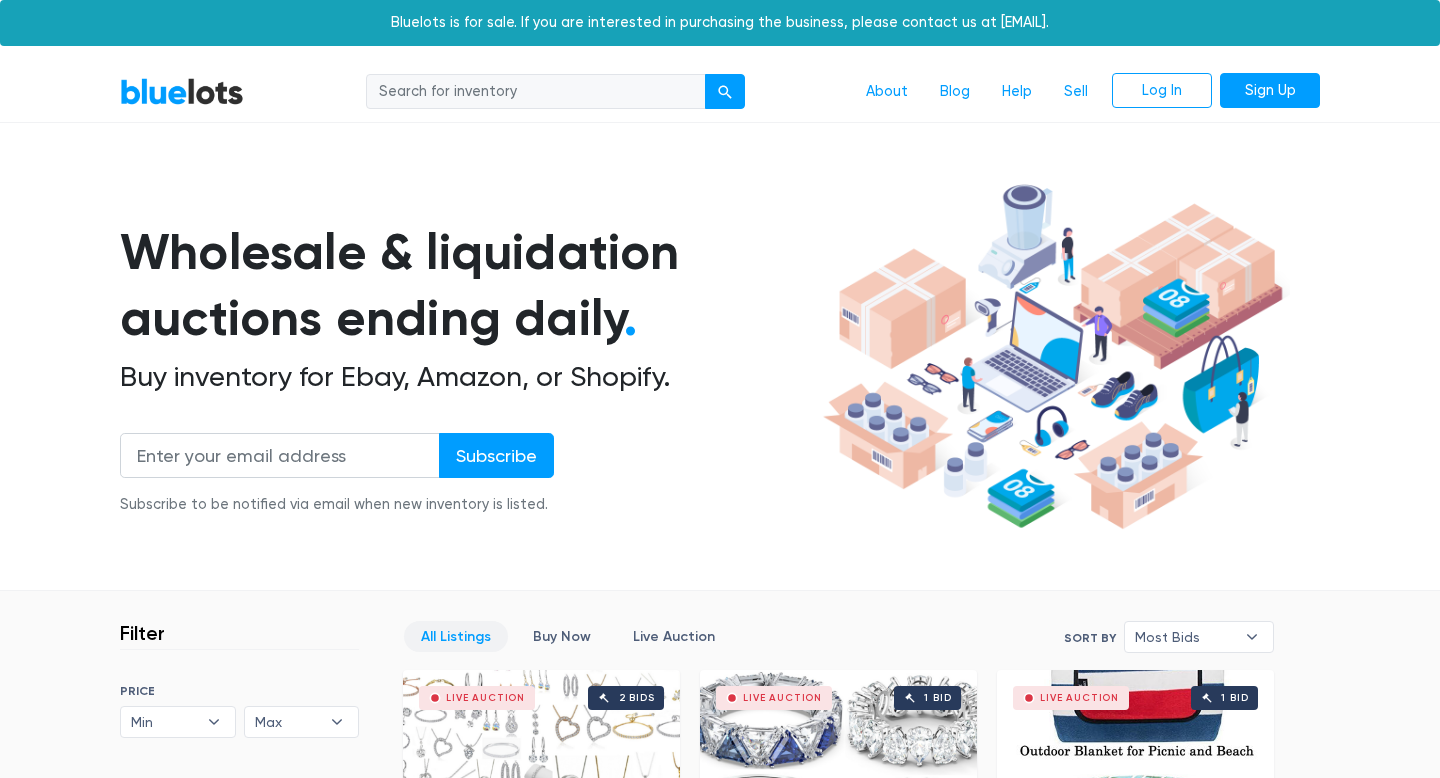 scroll, scrollTop: 538, scrollLeft: 0, axis: vertical 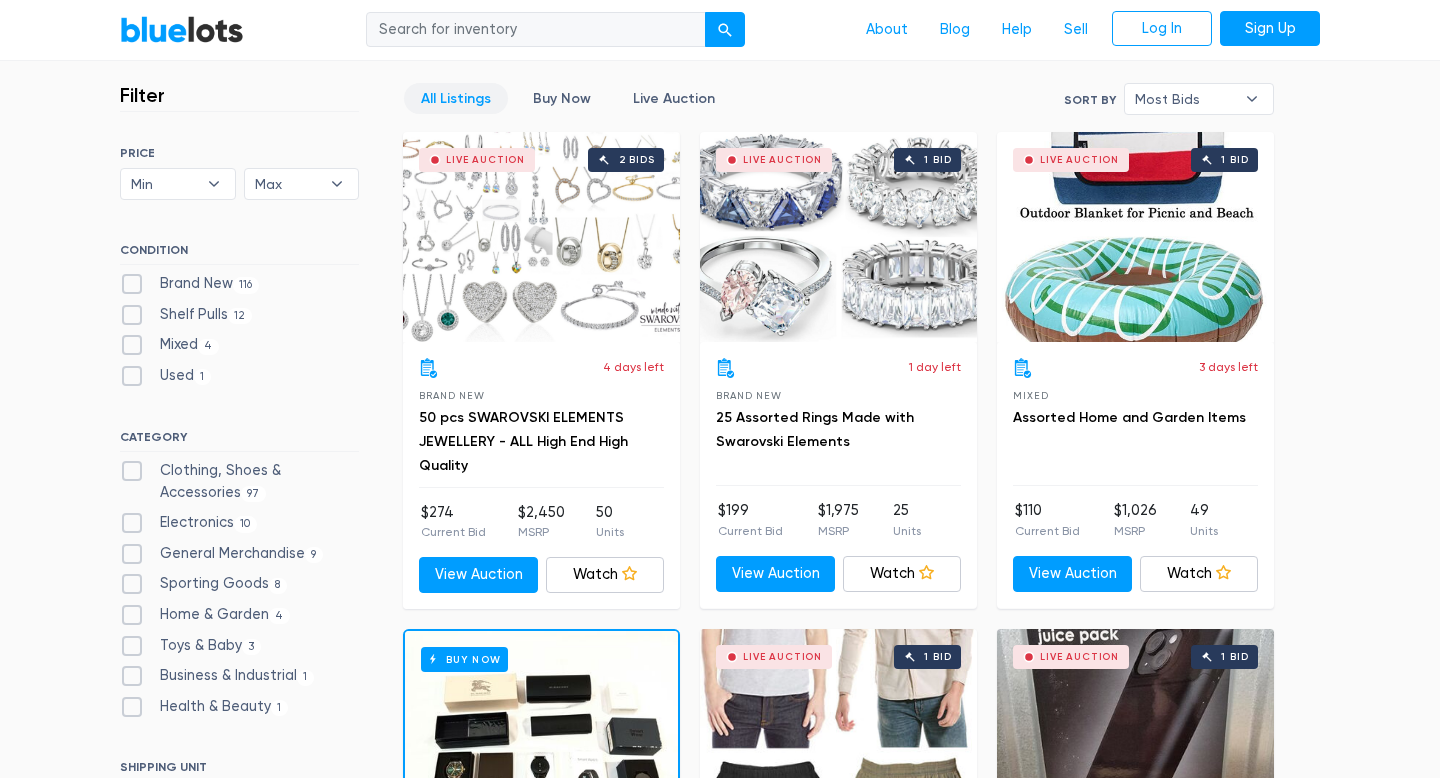 click on "Clothing, Shoes & Accessories
97" at bounding box center [239, 481] 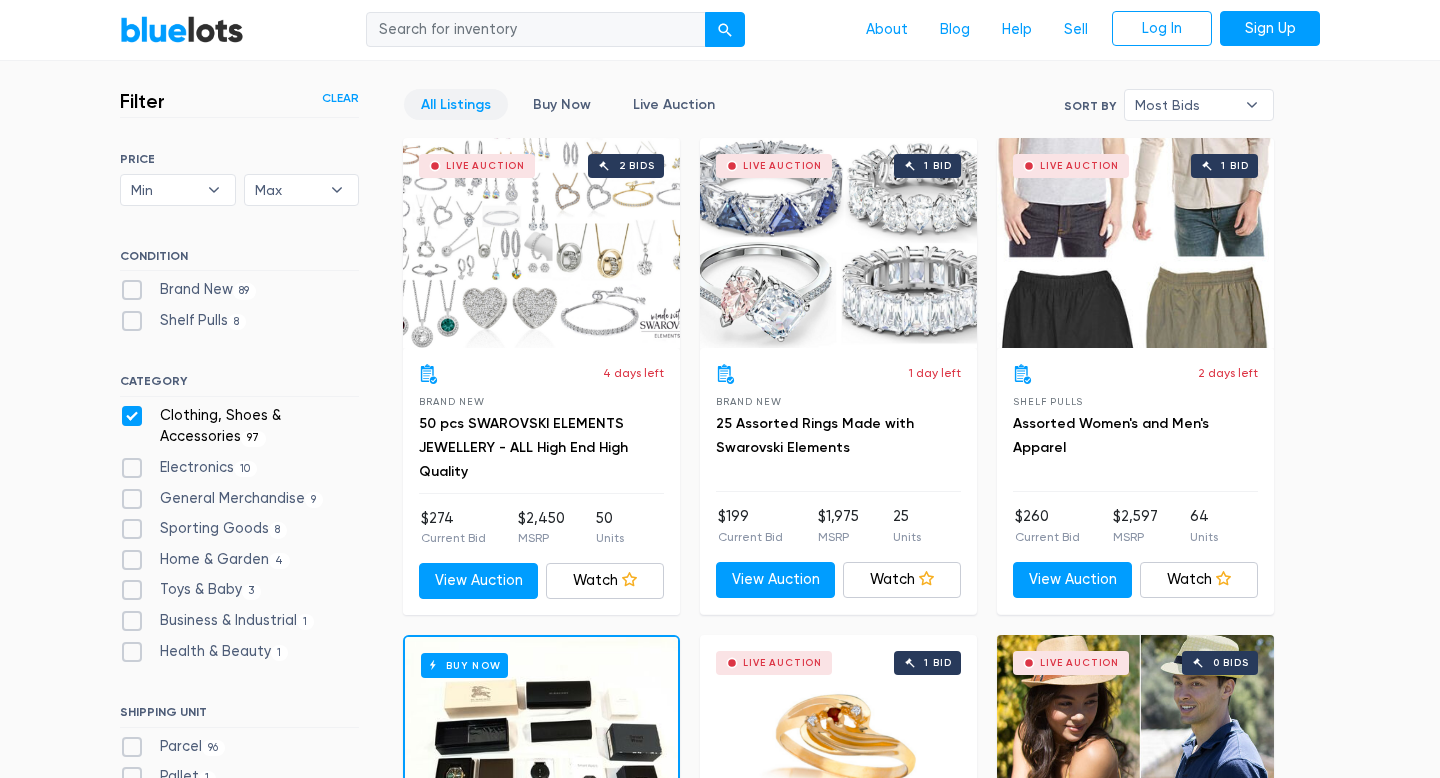 scroll, scrollTop: 528, scrollLeft: 0, axis: vertical 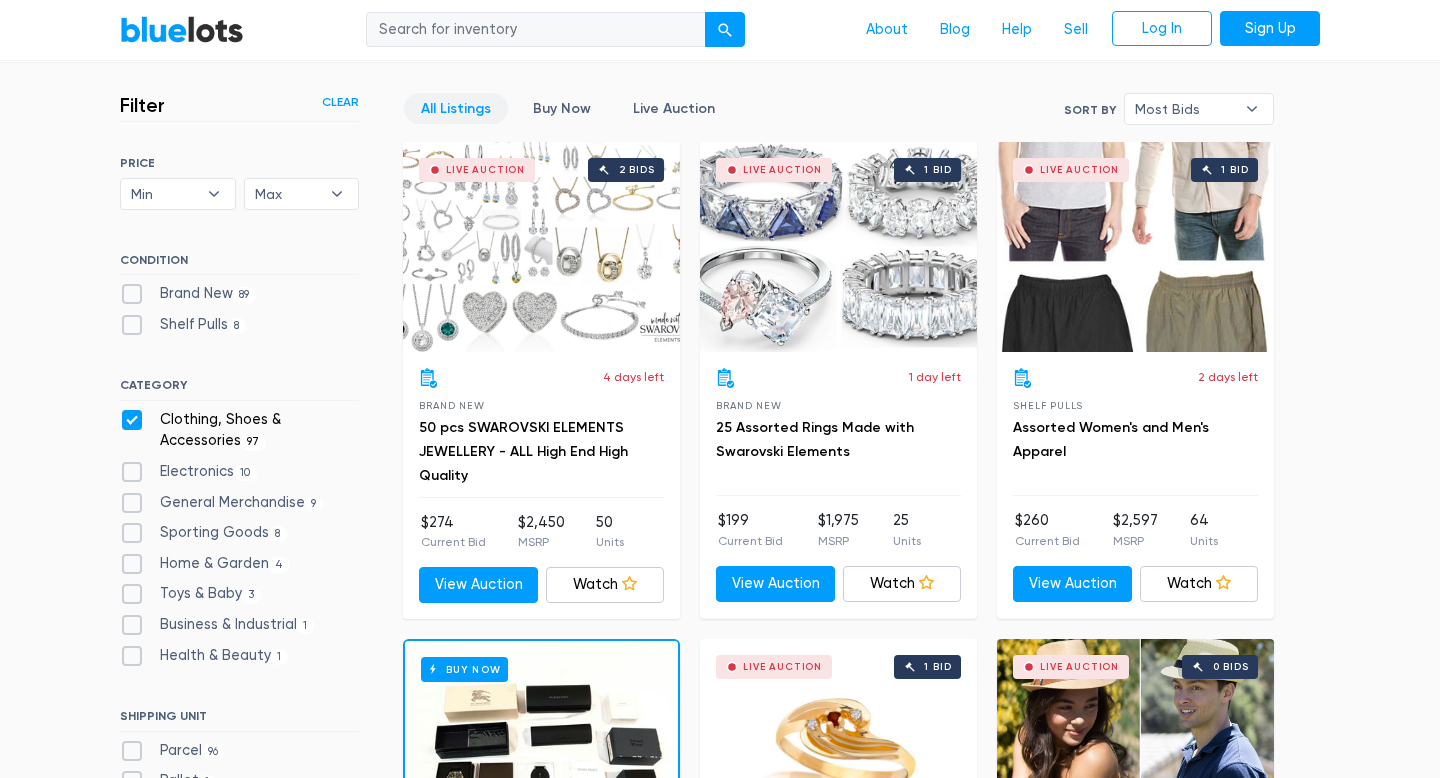 click on "2 days left
Shelf Pulls
Assorted Women's and Men's Apparel
$260
Current Bid
$2,597
MSRP
64
Units
View Auction
Watch
Watching" at bounding box center (1135, 484) 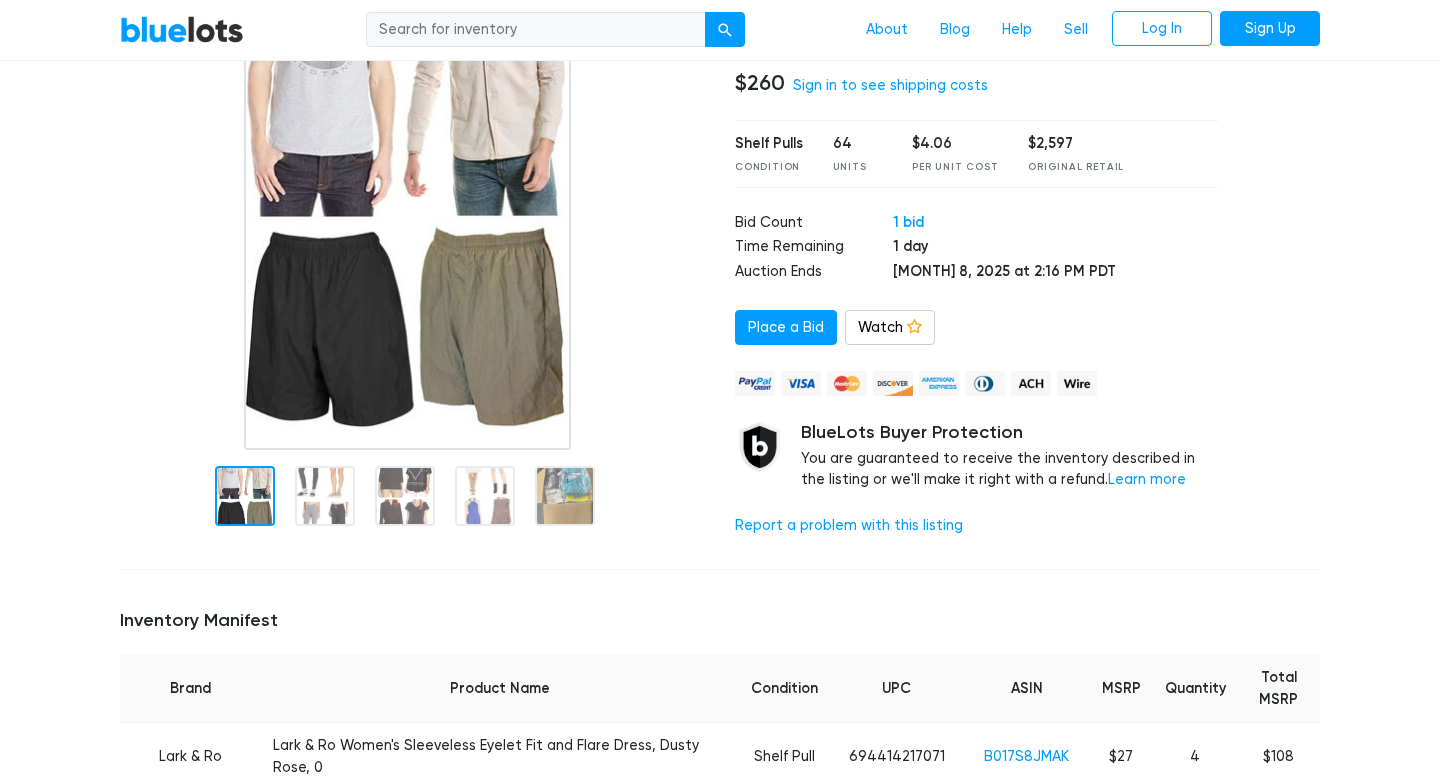 scroll, scrollTop: 237, scrollLeft: 0, axis: vertical 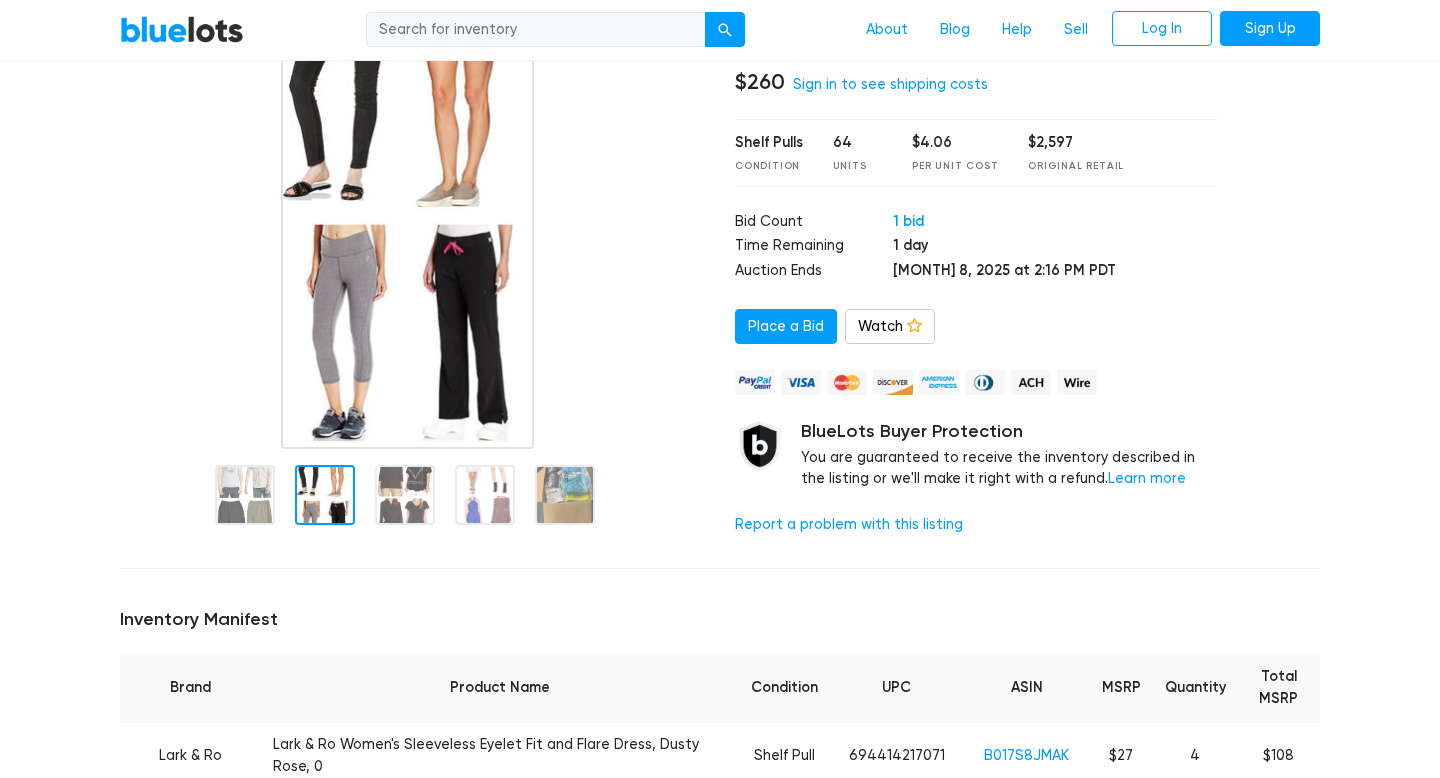 click at bounding box center [325, 495] 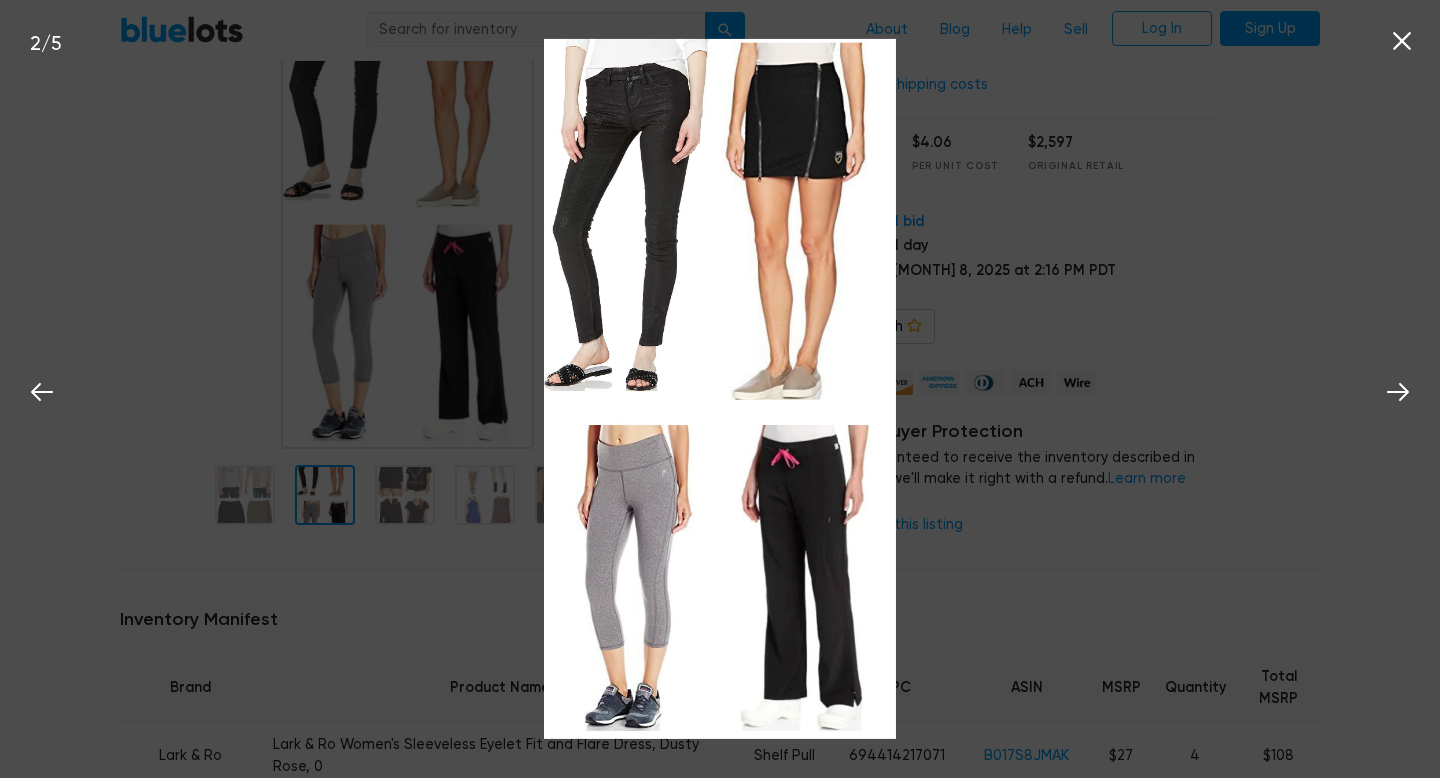 click on "2 / 5" at bounding box center [720, 389] 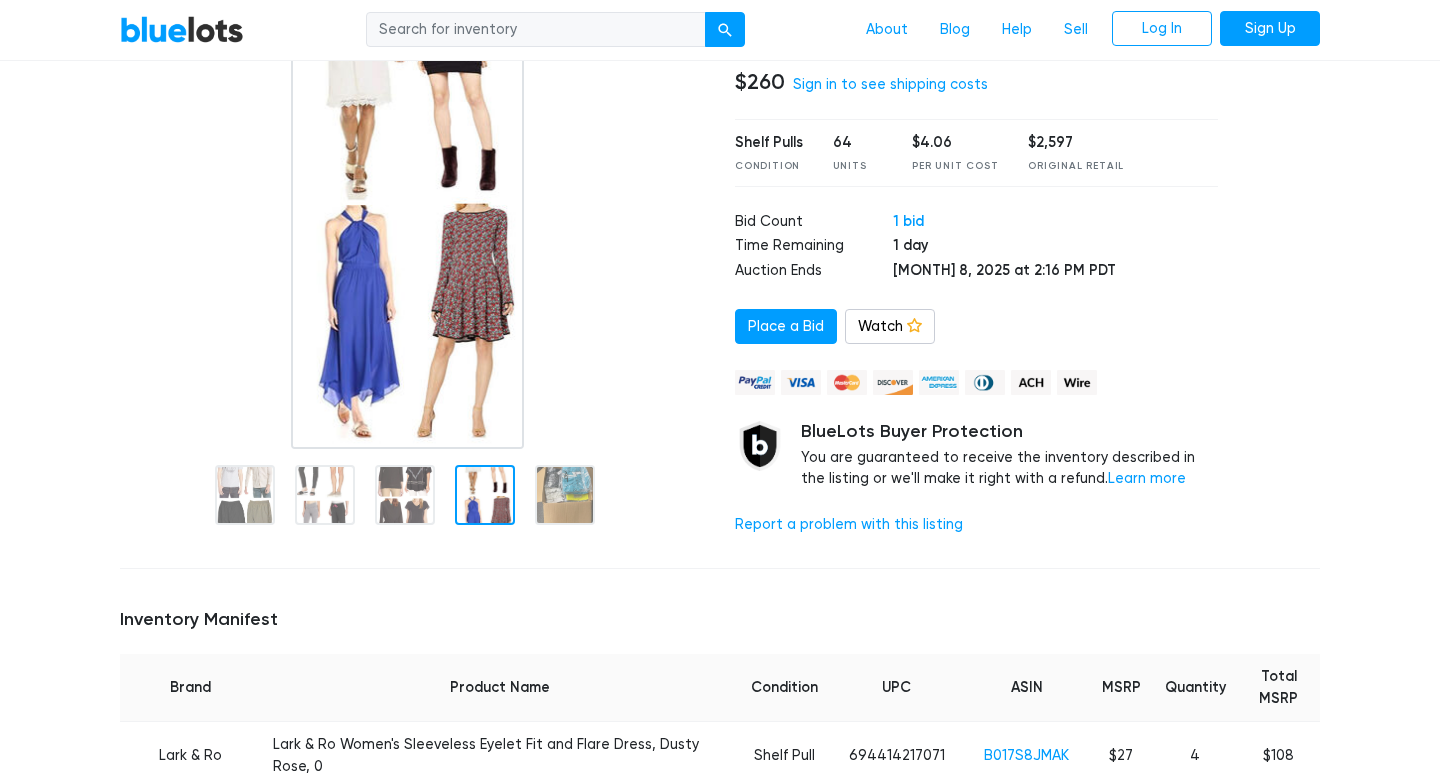 click at bounding box center (485, 495) 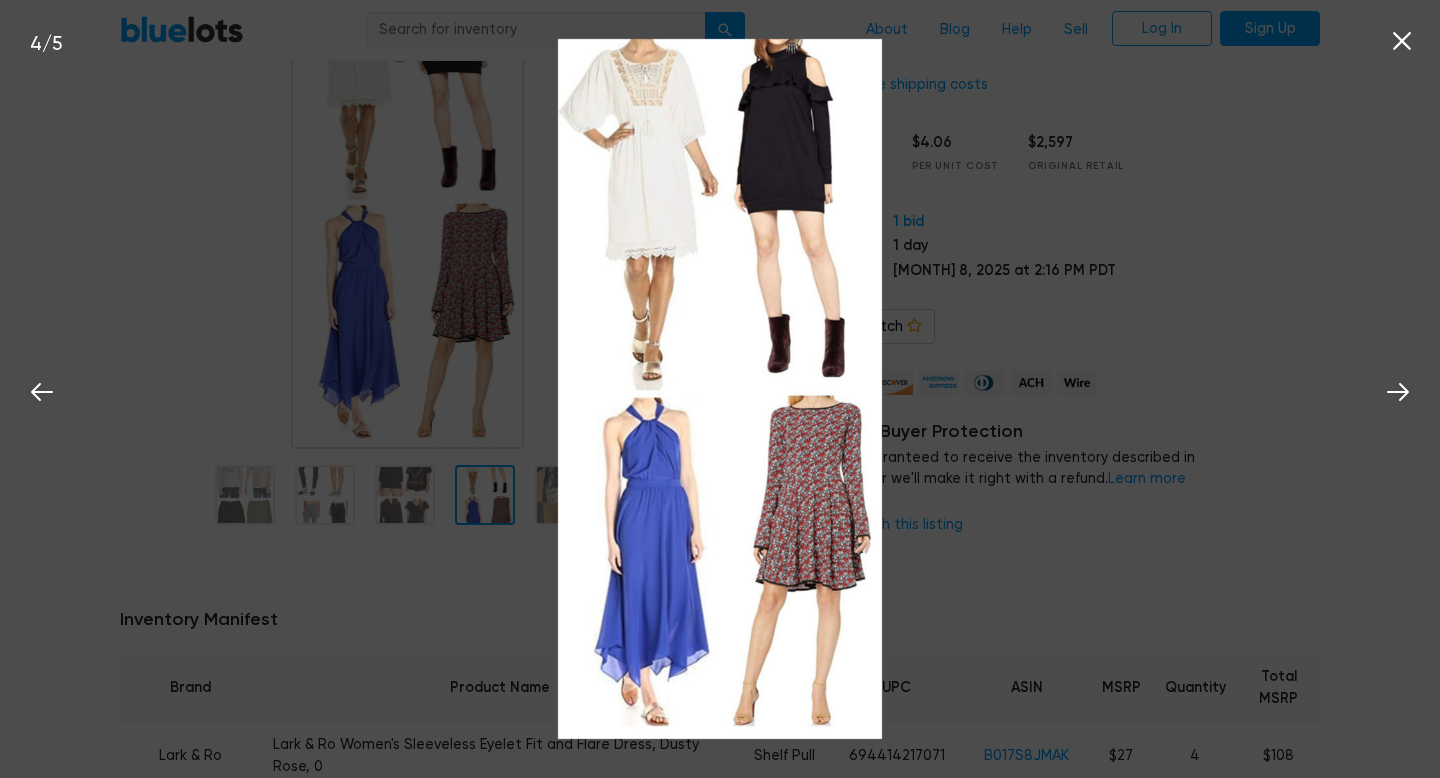 click on "4 / 5" at bounding box center [720, 389] 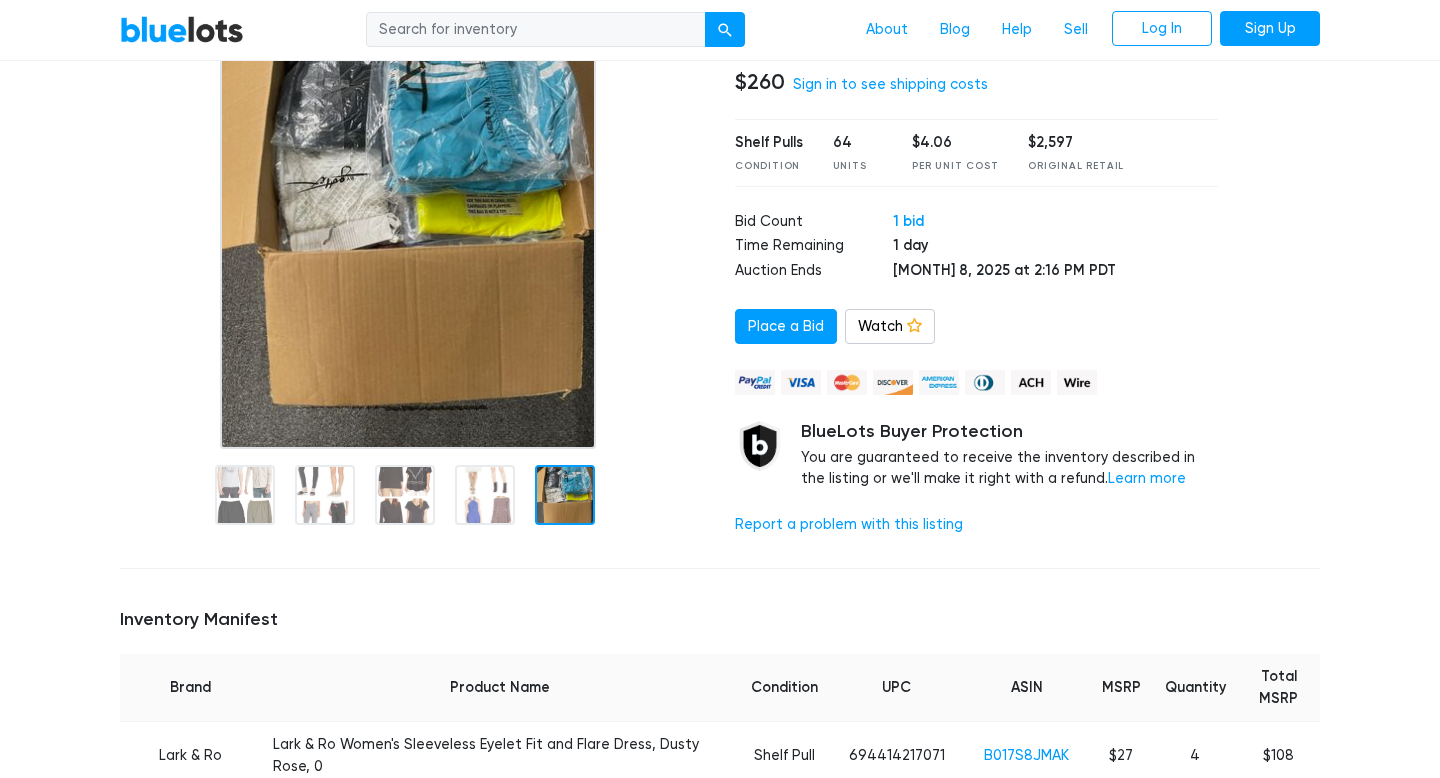 click at bounding box center (565, 495) 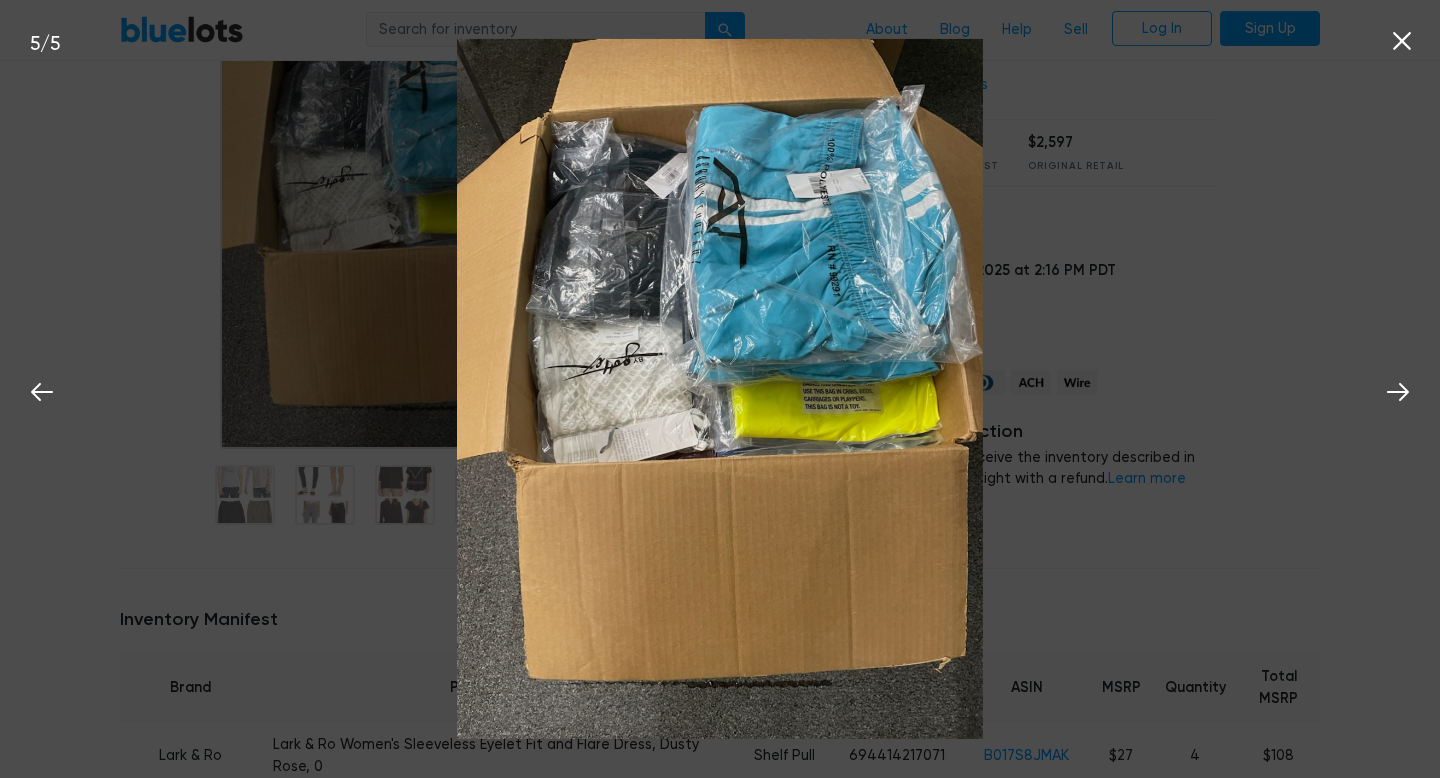click on "5 / 5" at bounding box center (720, 389) 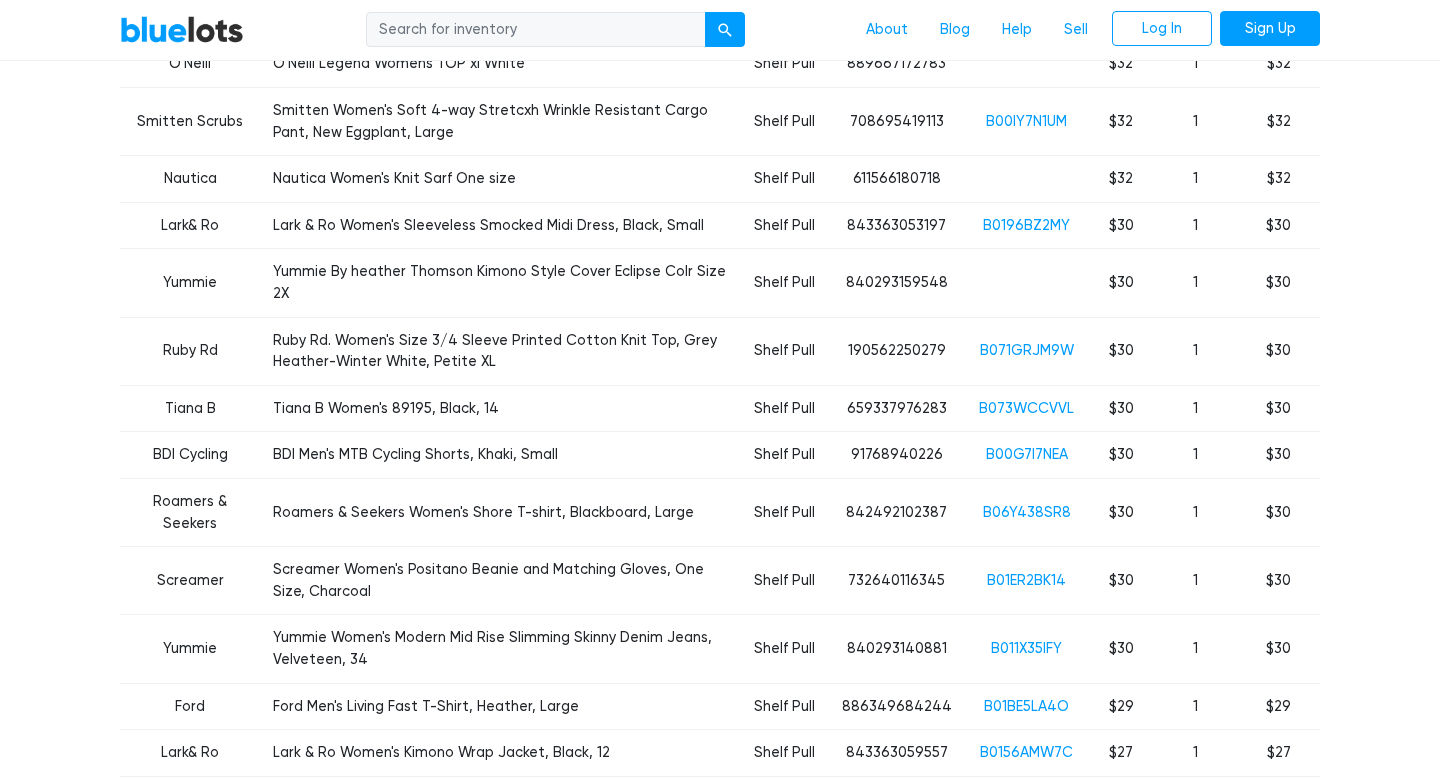 scroll, scrollTop: 2694, scrollLeft: 0, axis: vertical 